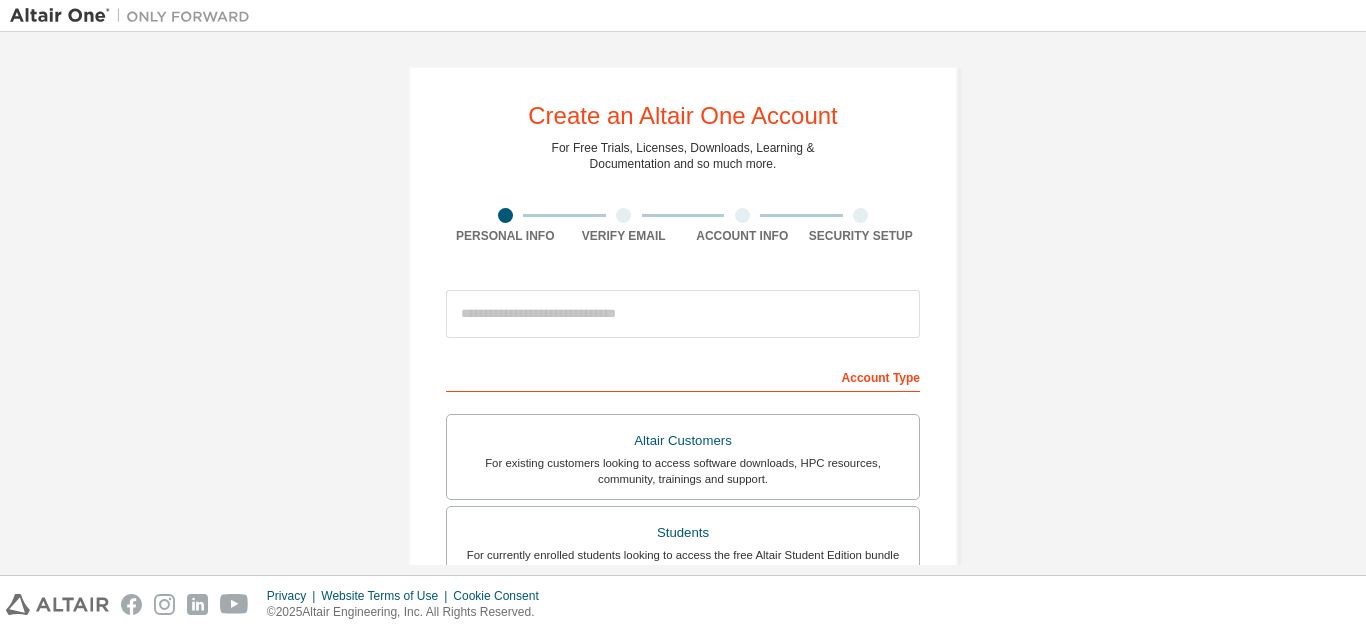 scroll, scrollTop: 0, scrollLeft: 0, axis: both 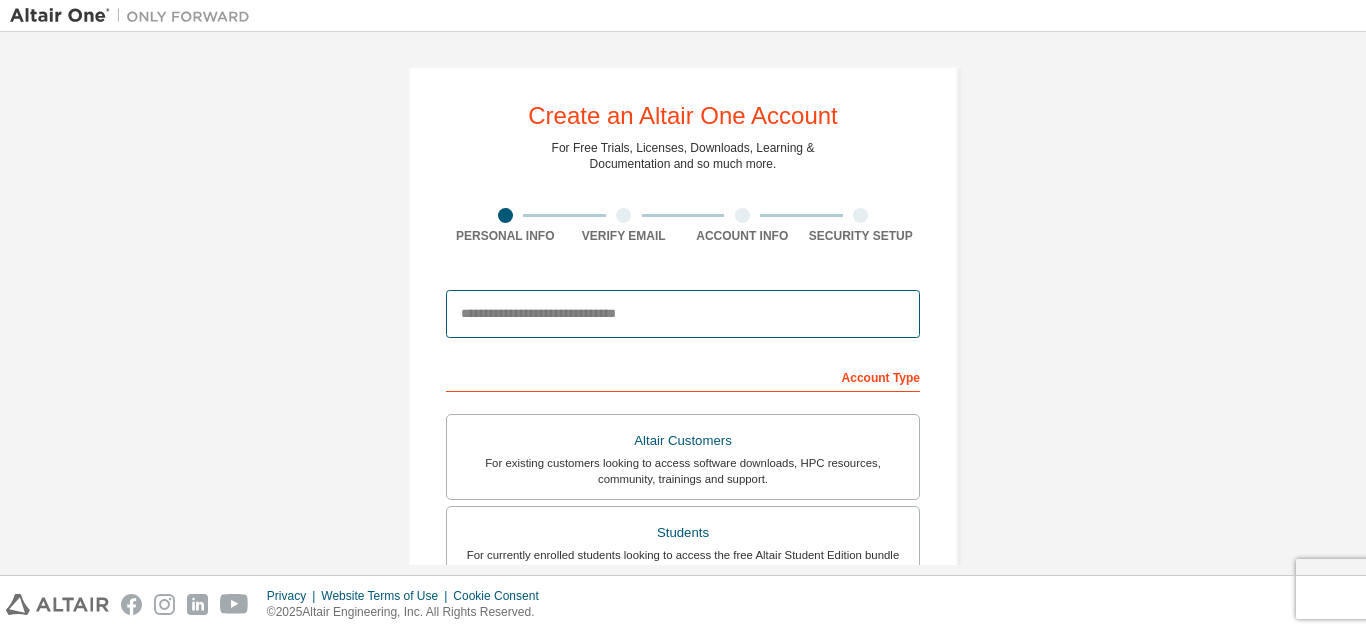 click at bounding box center [683, 314] 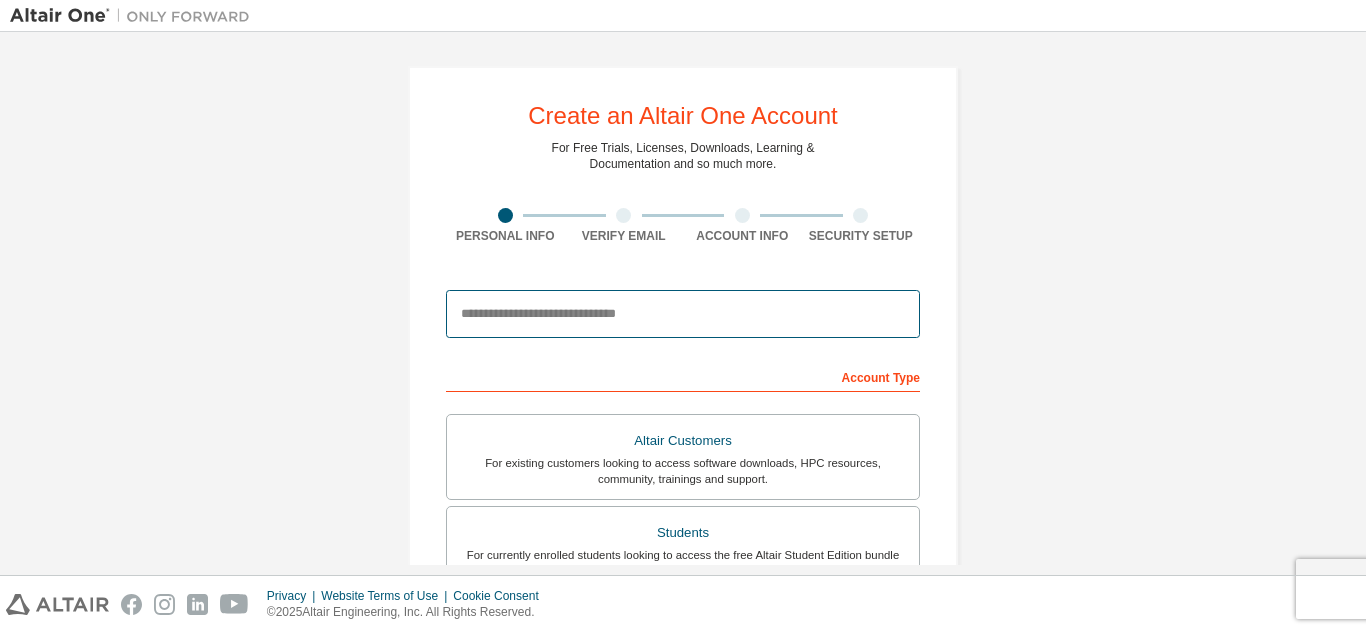 type on "**********" 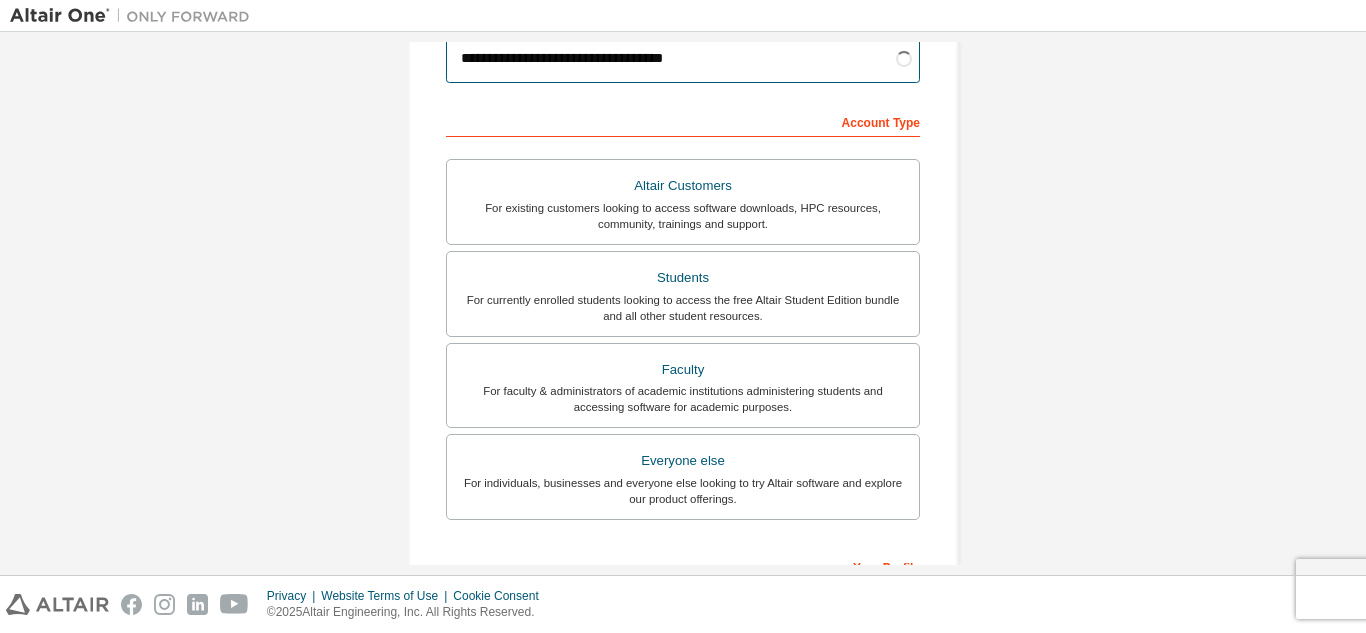 scroll, scrollTop: 300, scrollLeft: 0, axis: vertical 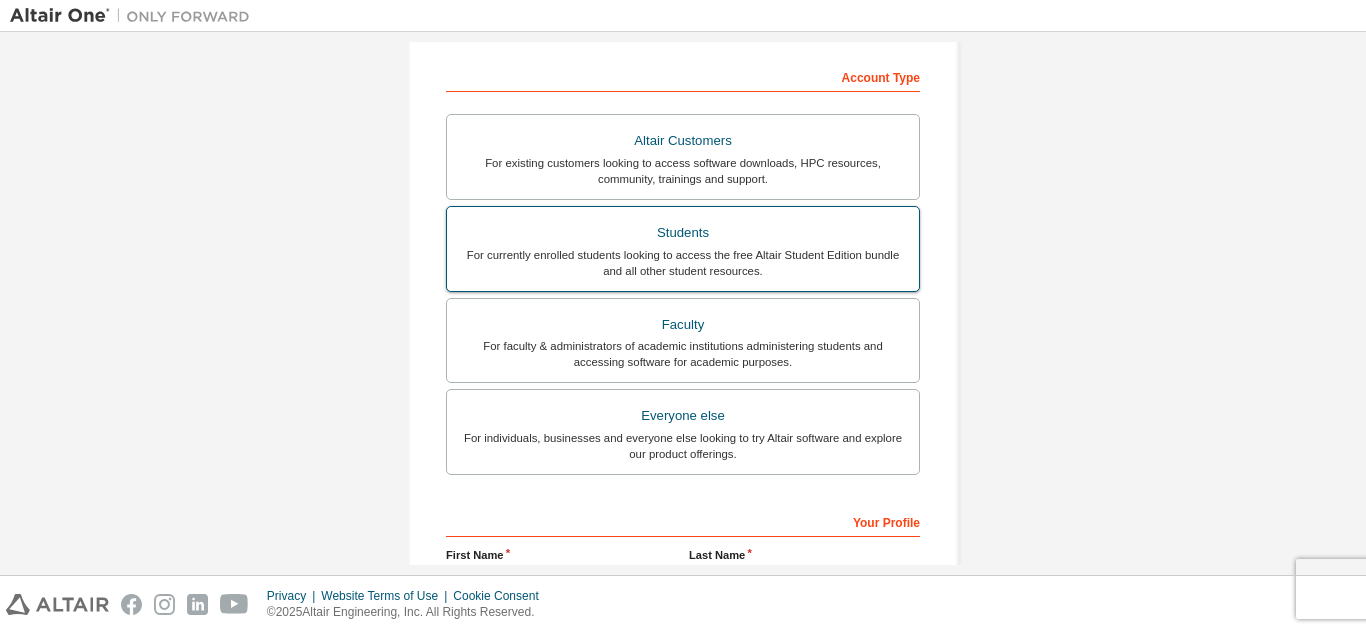click on "For currently enrolled students looking to access the free Altair Student Edition bundle and all other student resources." at bounding box center (683, 263) 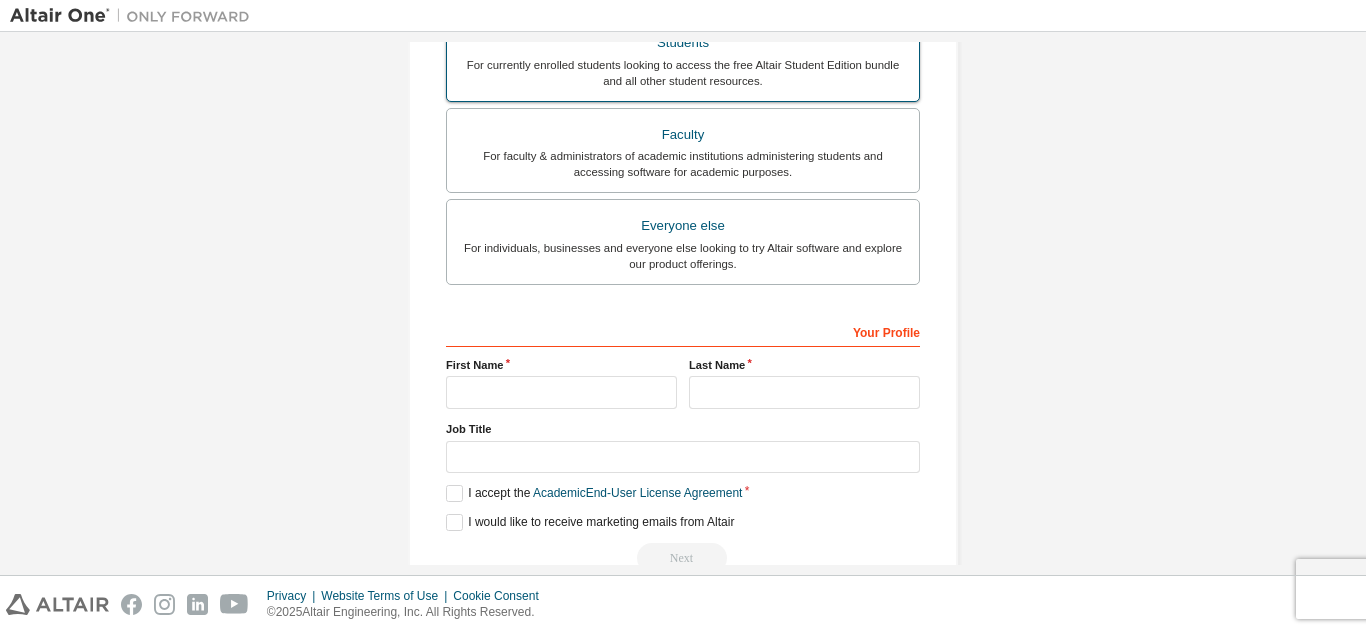 scroll, scrollTop: 536, scrollLeft: 0, axis: vertical 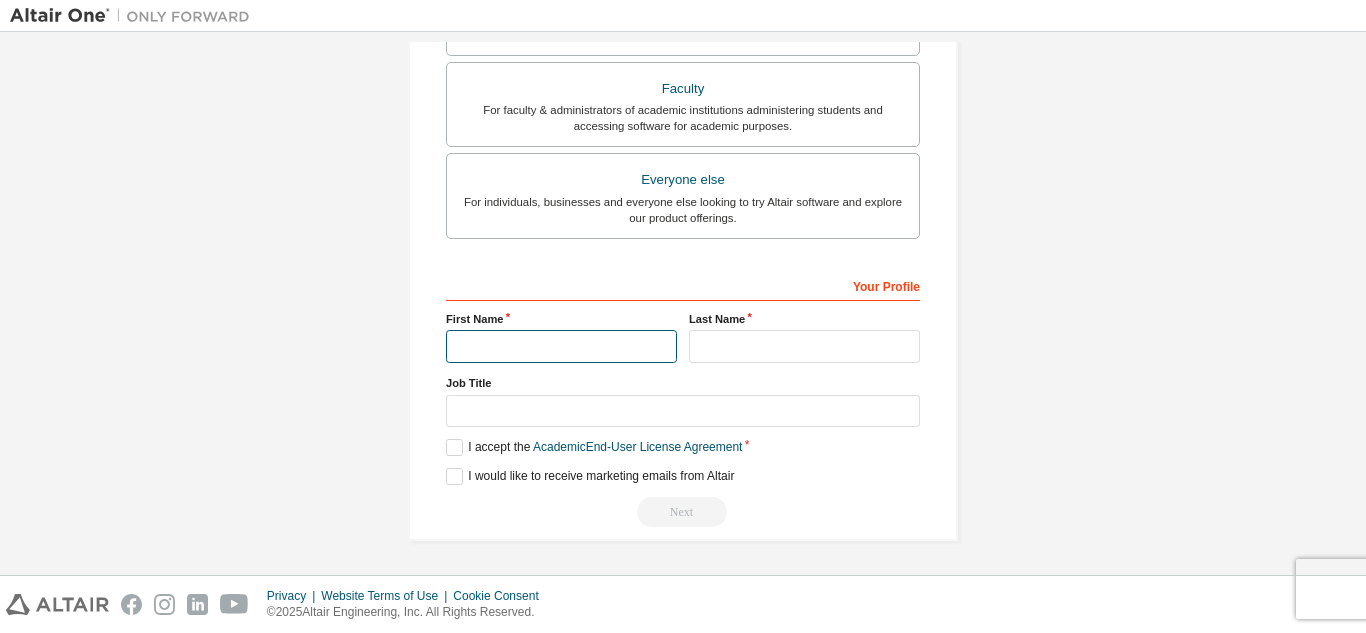 click at bounding box center [561, 346] 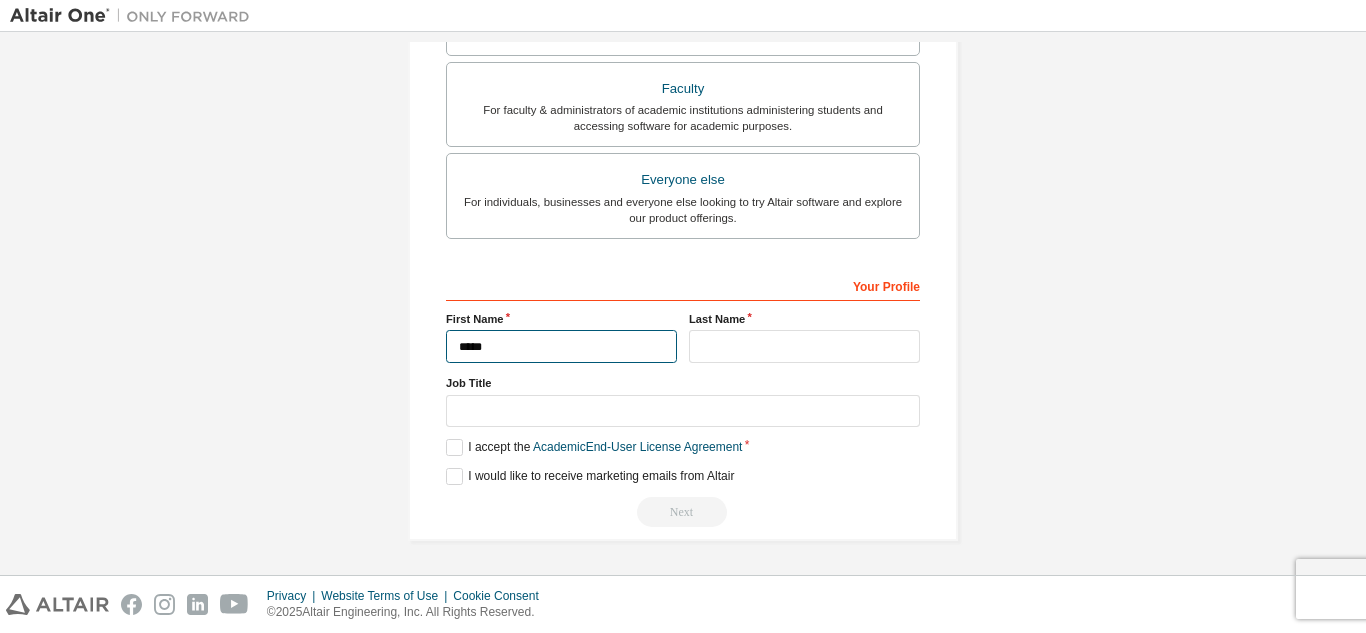 type on "*****" 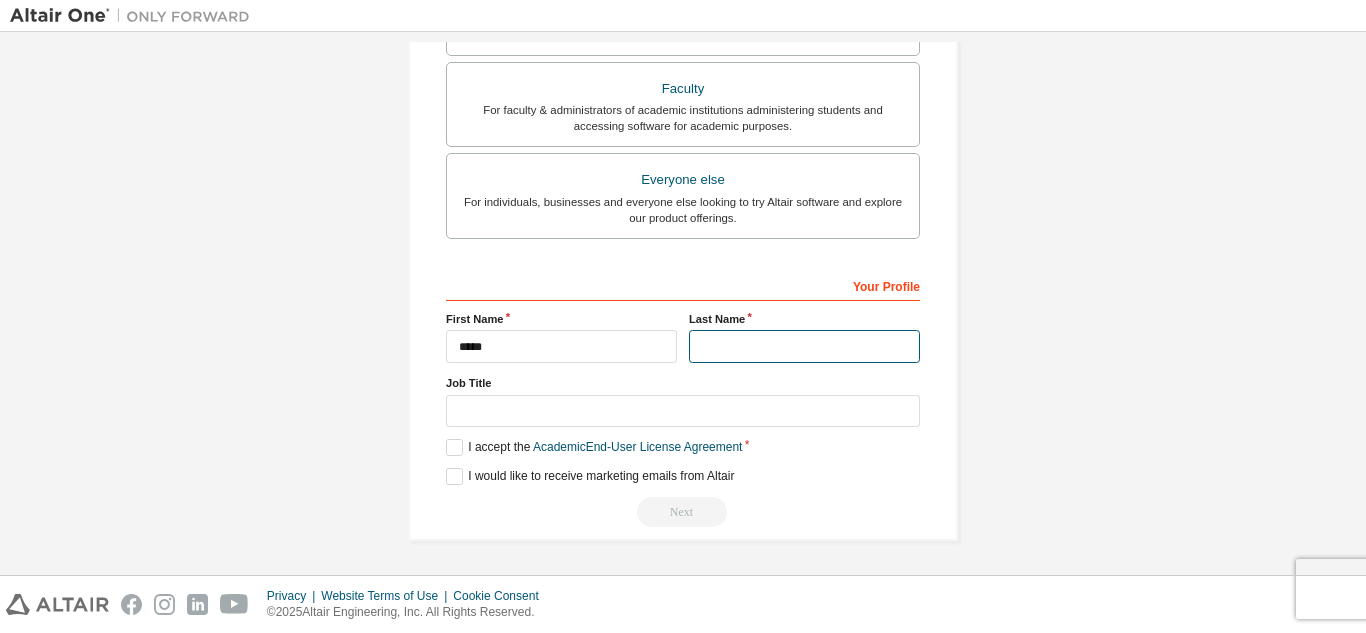 click at bounding box center (804, 346) 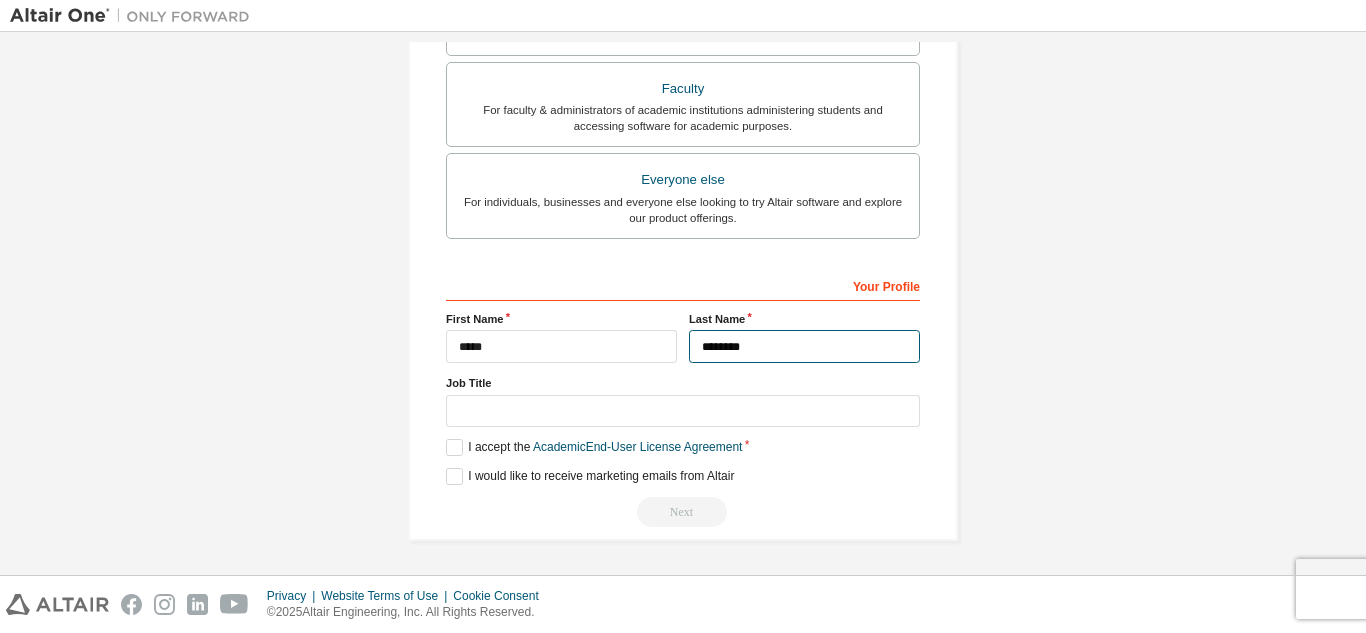 type on "********" 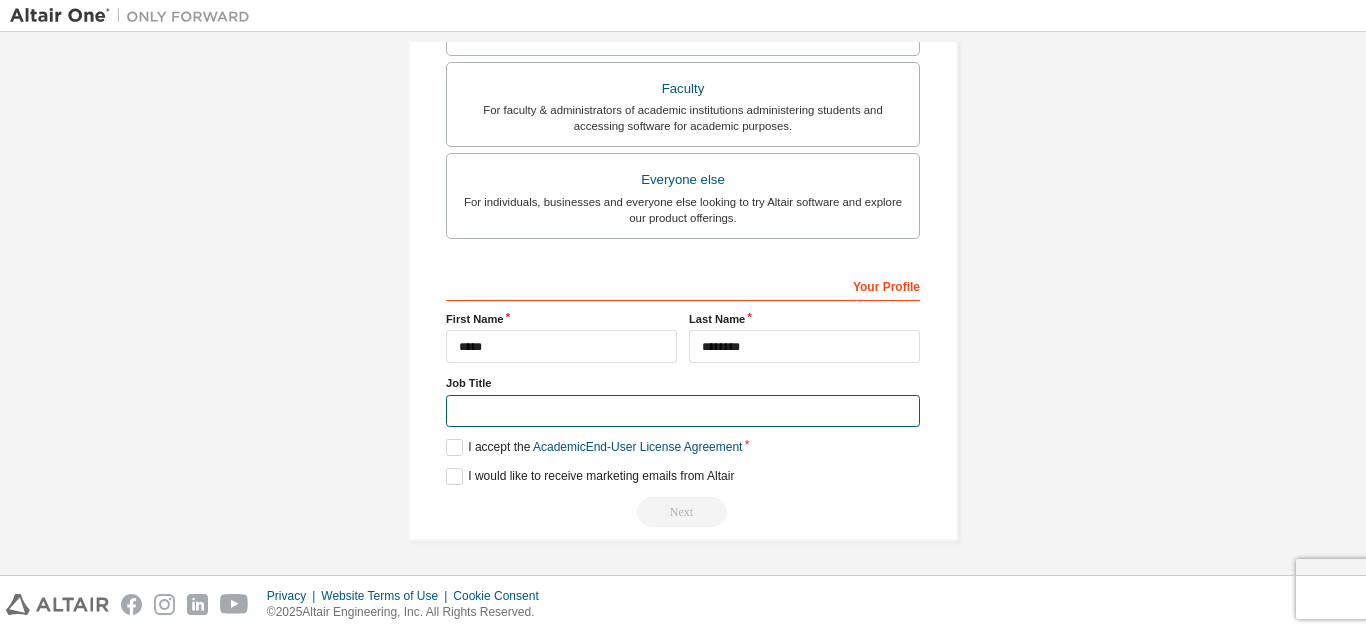 click at bounding box center [683, 411] 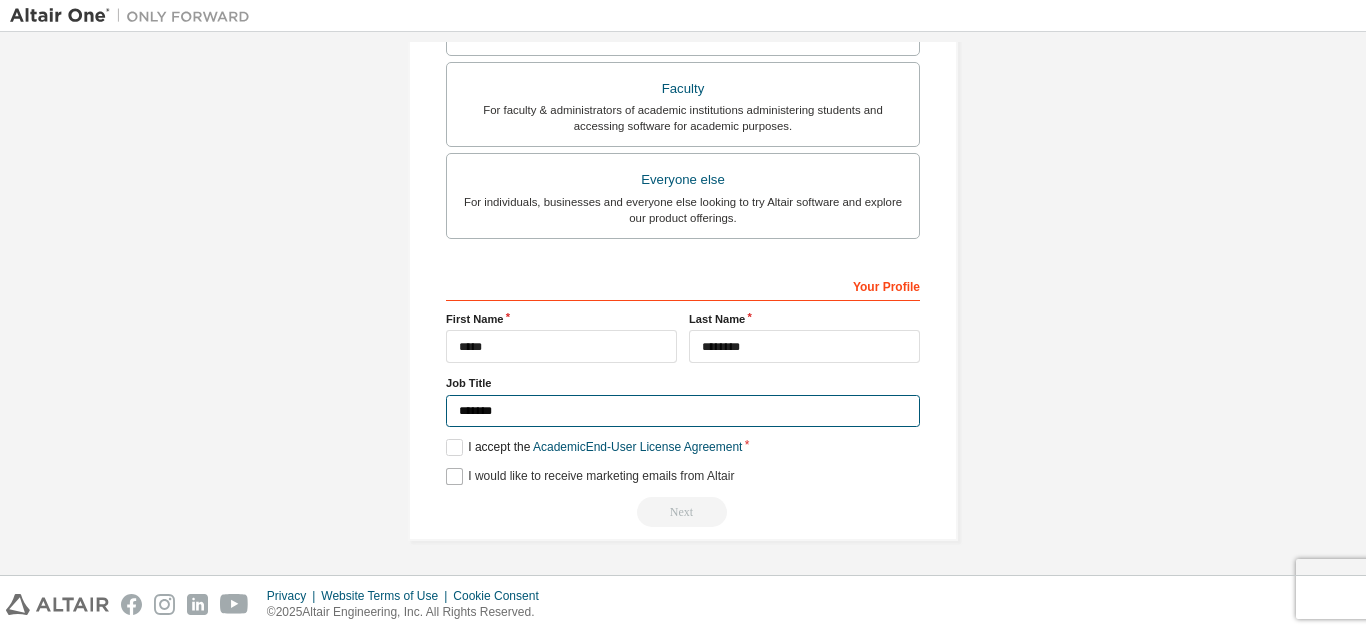 type on "*******" 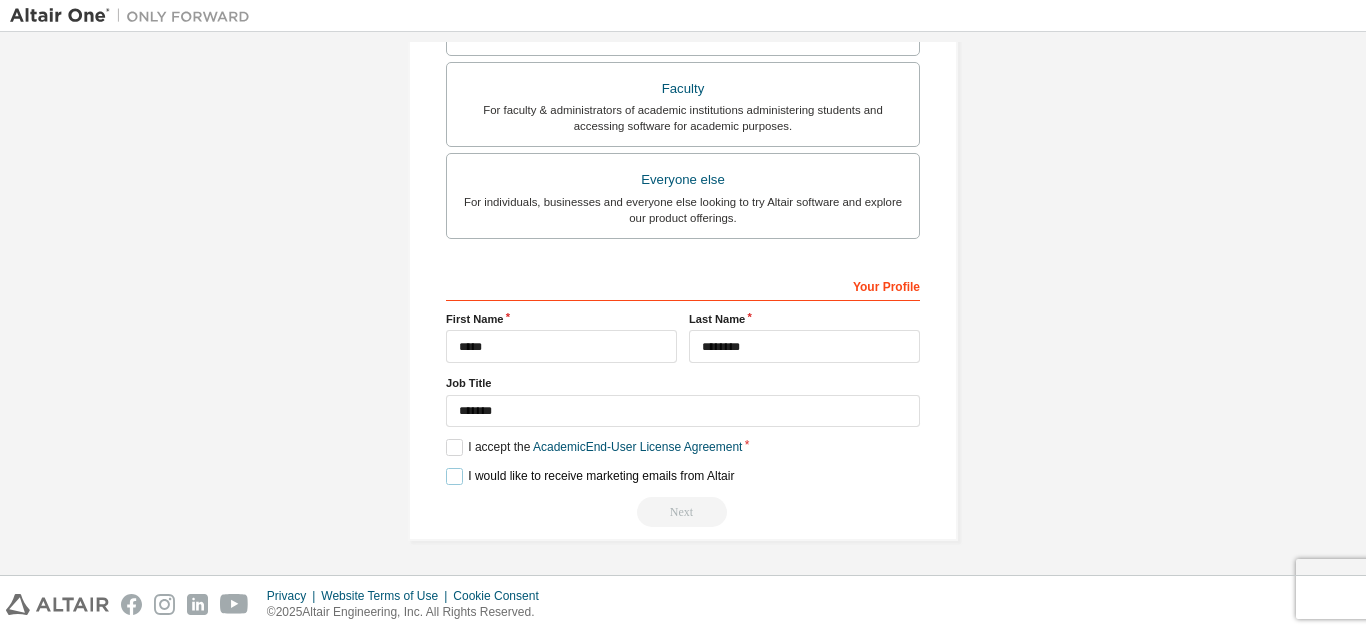 click on "I would like to receive marketing emails from Altair" at bounding box center [590, 476] 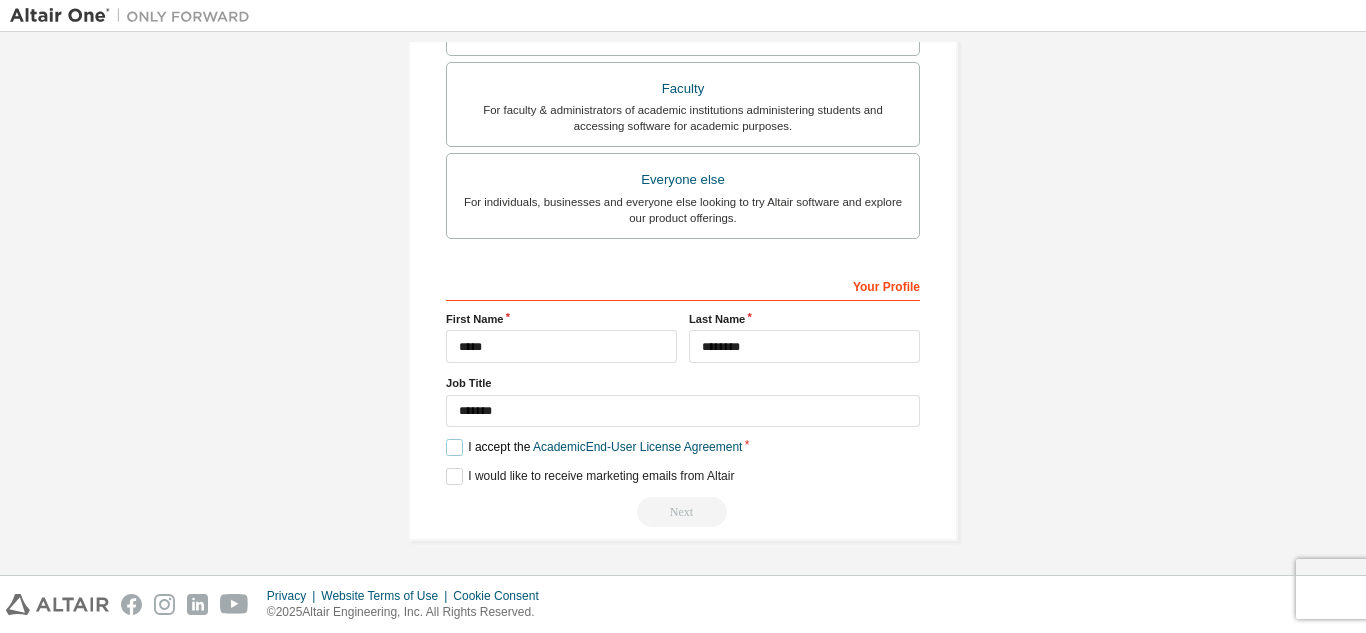 click on "I accept the   Academic   End-User License Agreement" at bounding box center (594, 447) 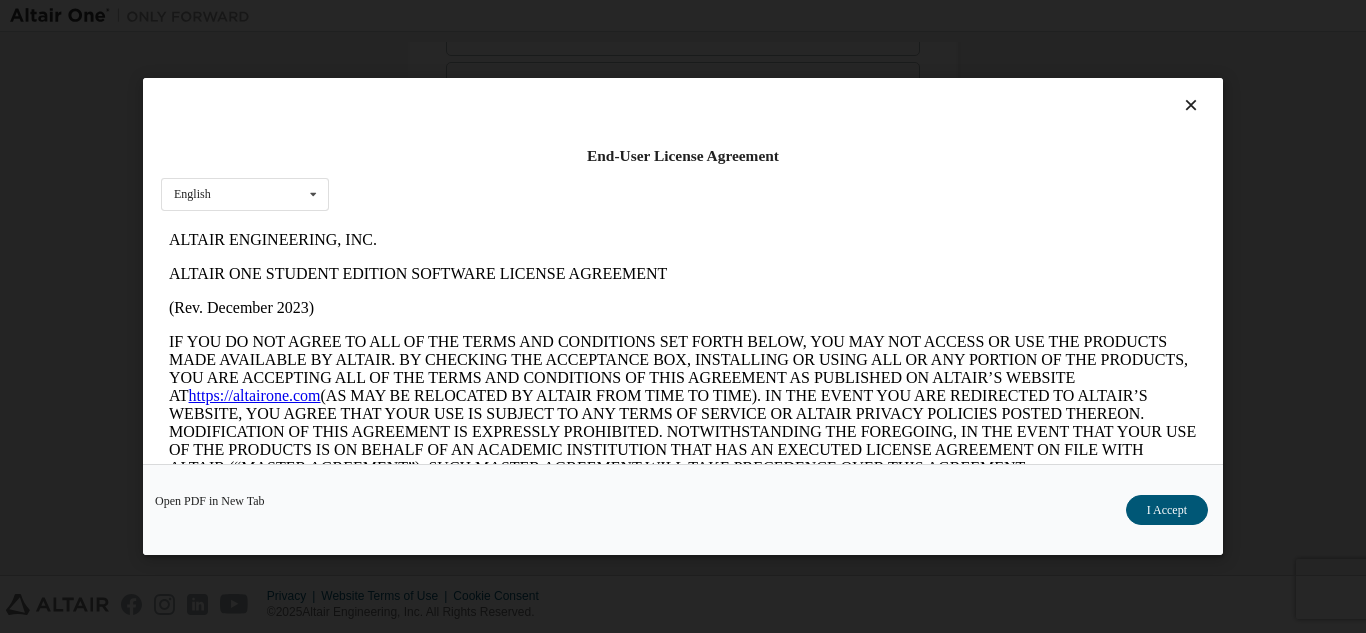 scroll, scrollTop: 0, scrollLeft: 0, axis: both 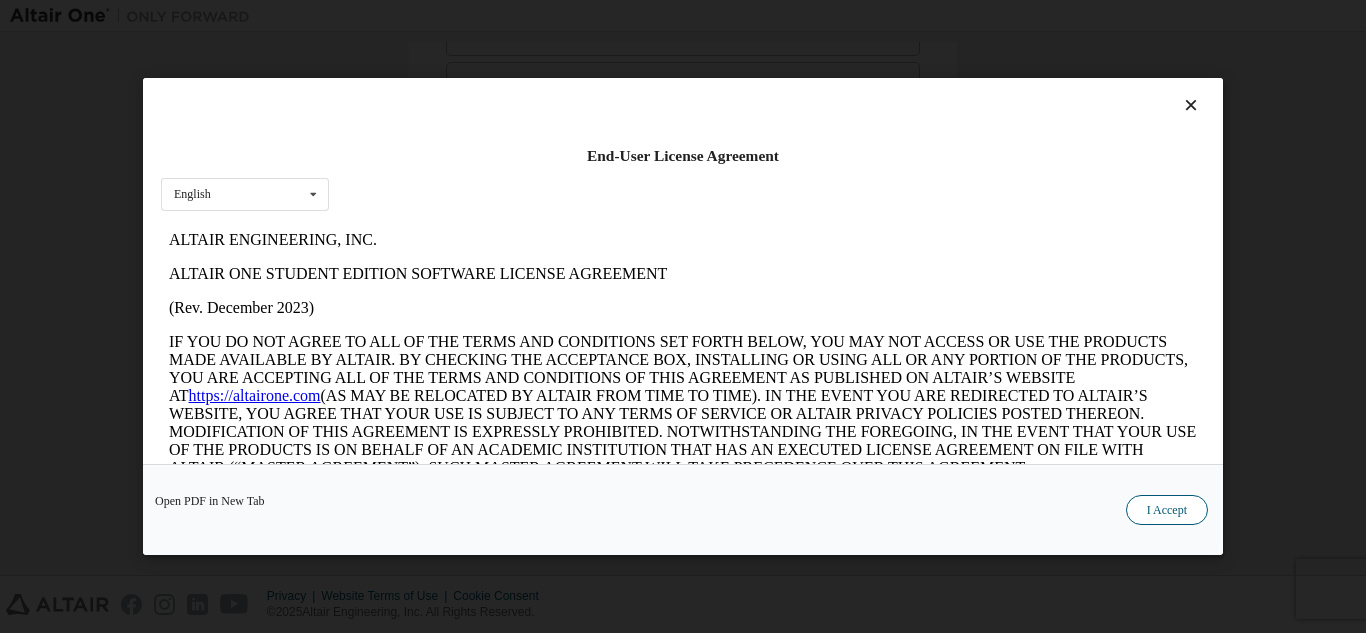 click on "I Accept" at bounding box center [1167, 510] 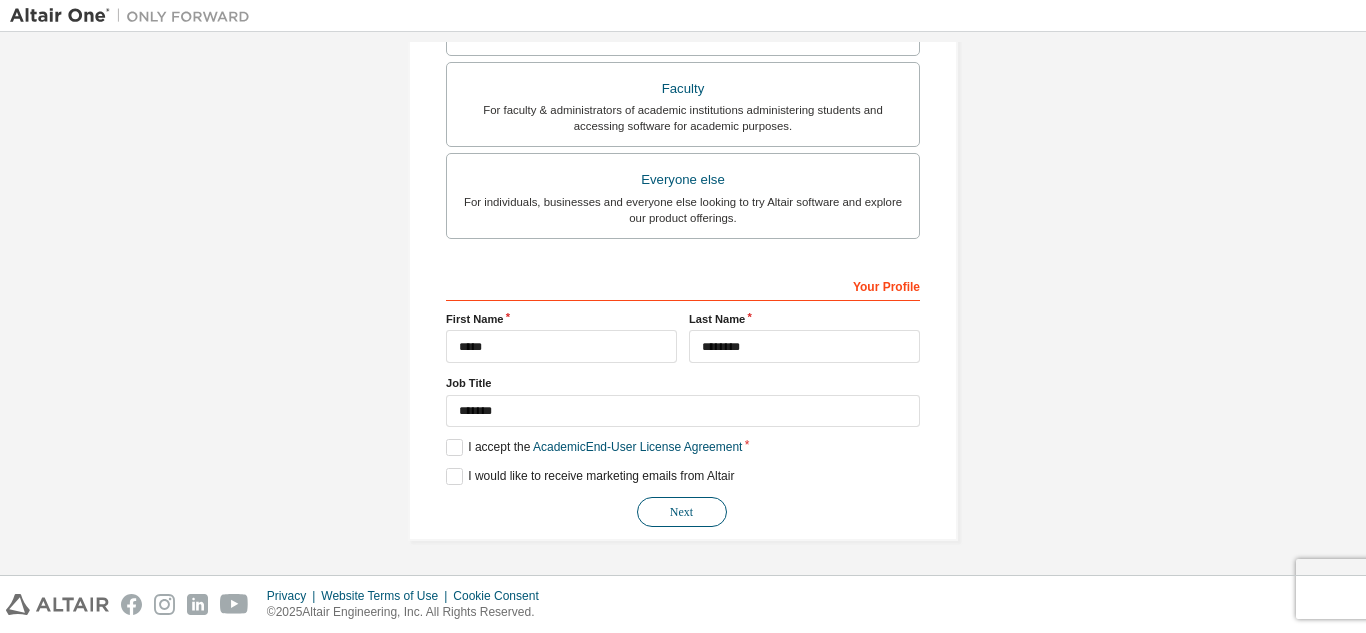 click on "Next" at bounding box center (682, 512) 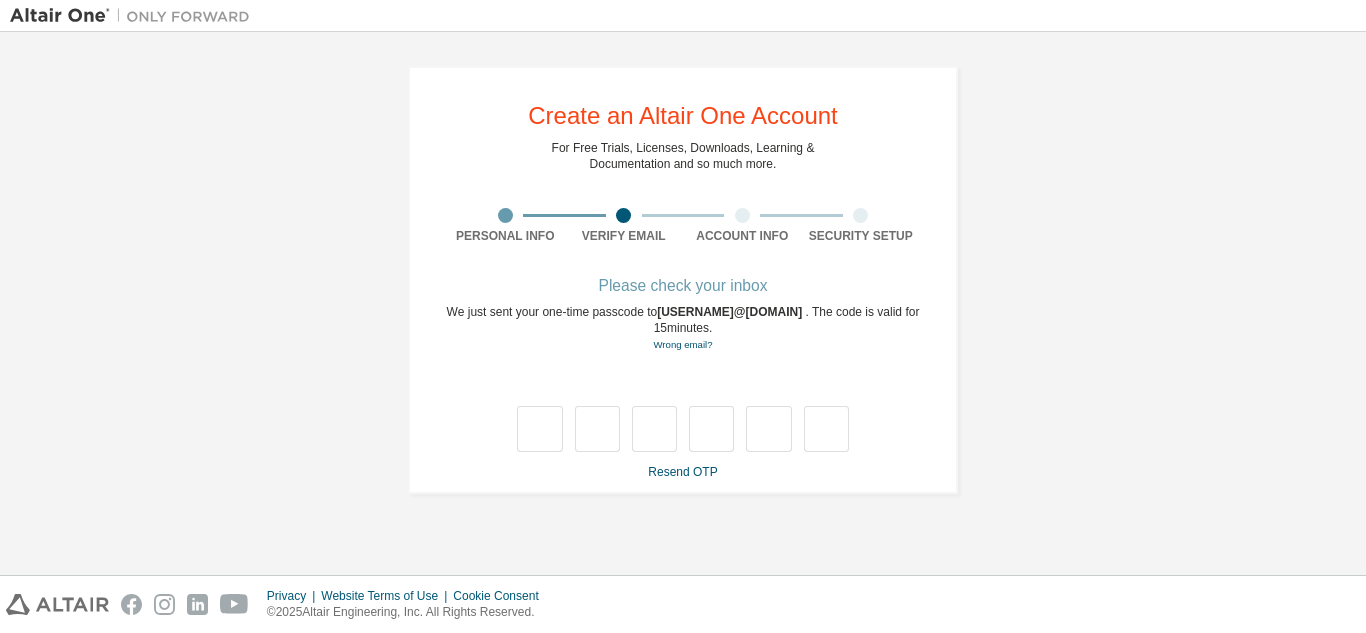 scroll, scrollTop: 0, scrollLeft: 0, axis: both 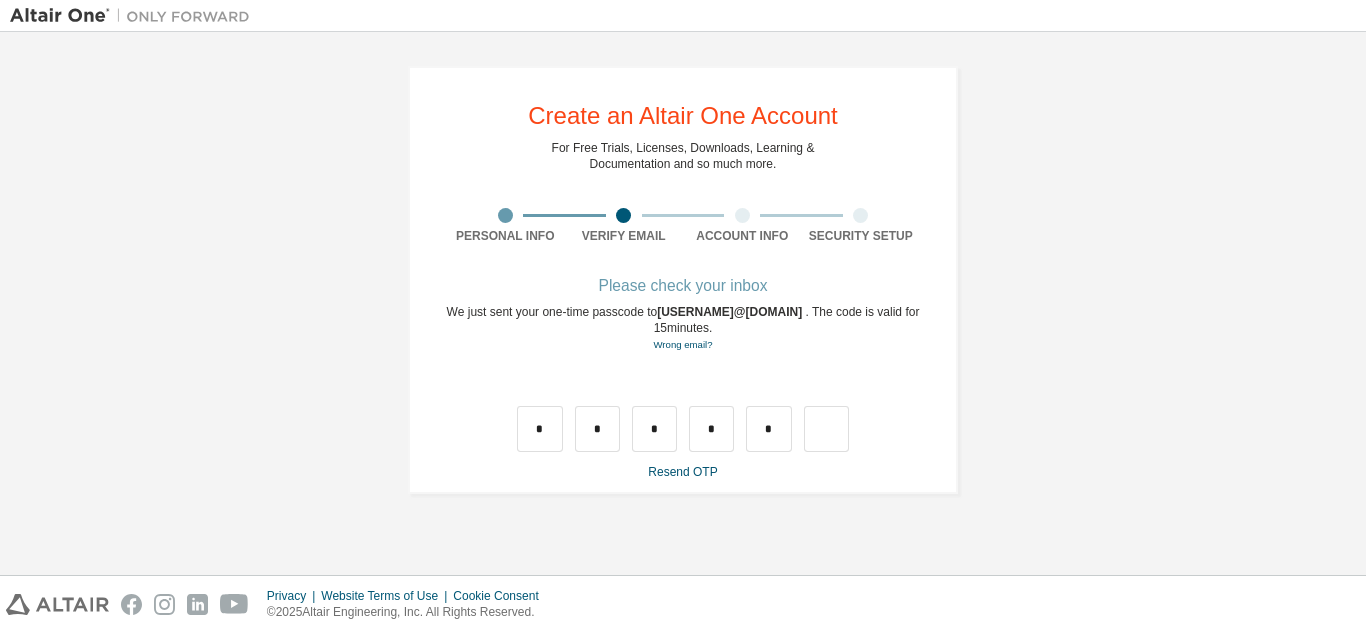 type on "*" 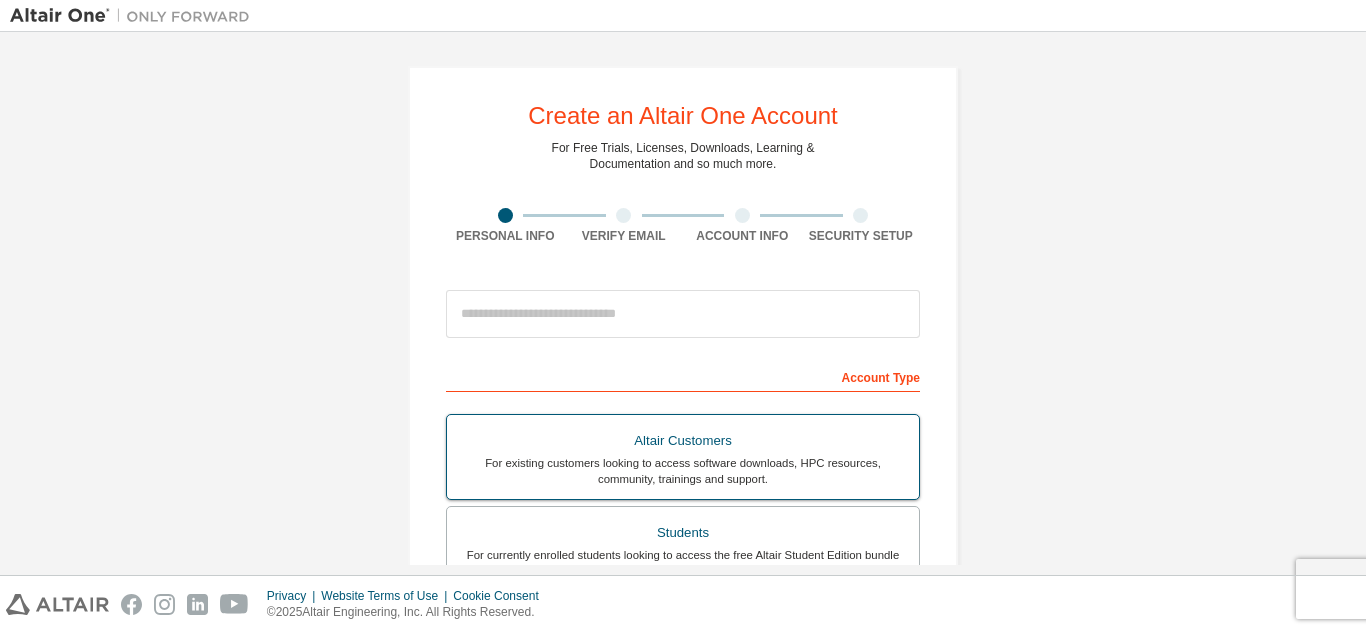 scroll, scrollTop: 0, scrollLeft: 0, axis: both 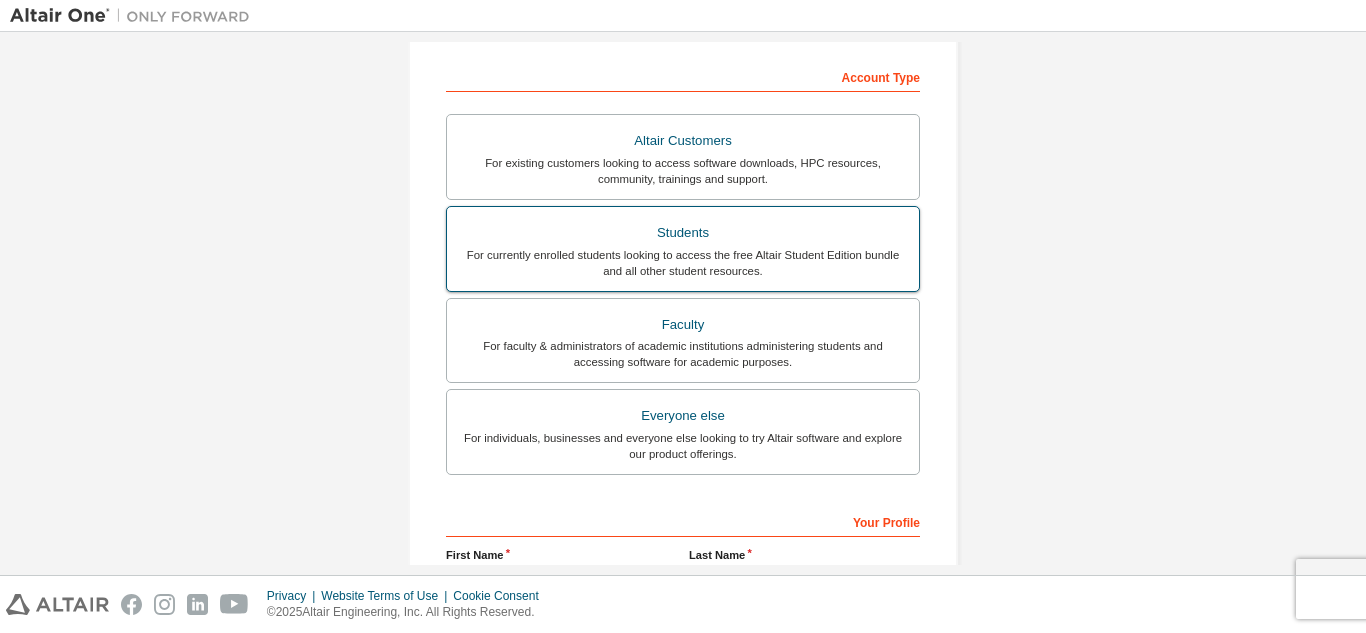 click on "For currently enrolled students looking to access the free Altair Student Edition bundle and all other student resources." at bounding box center (683, 263) 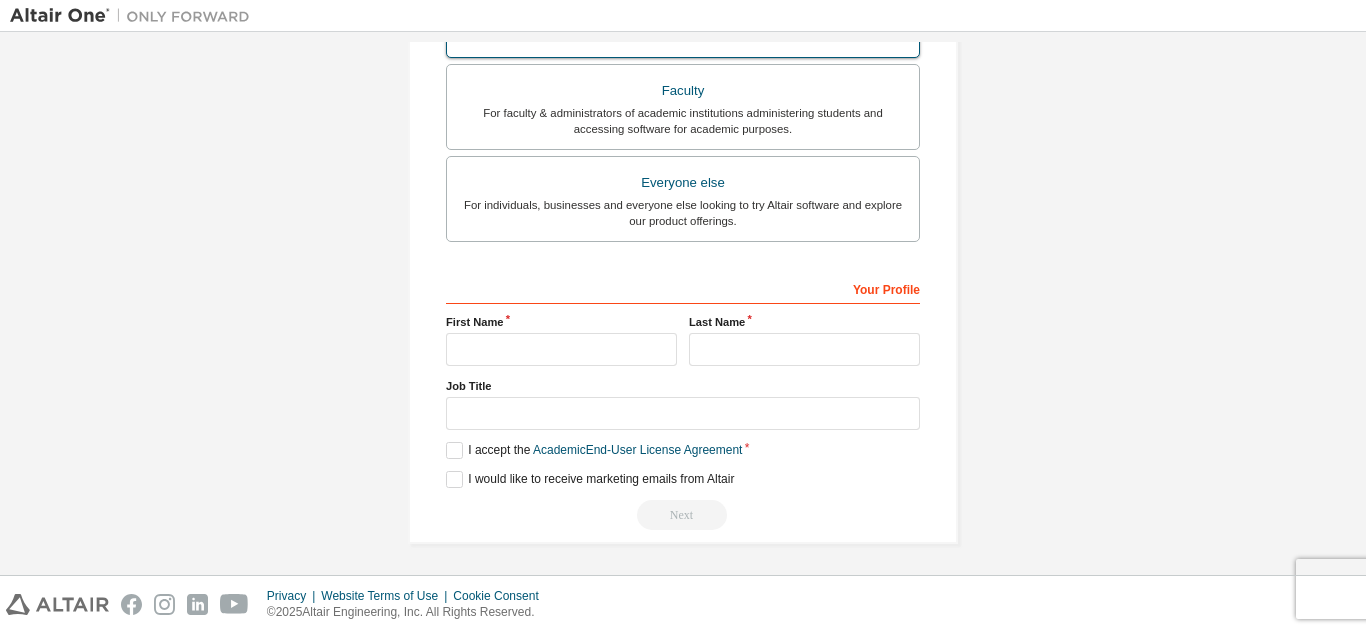 scroll, scrollTop: 588, scrollLeft: 0, axis: vertical 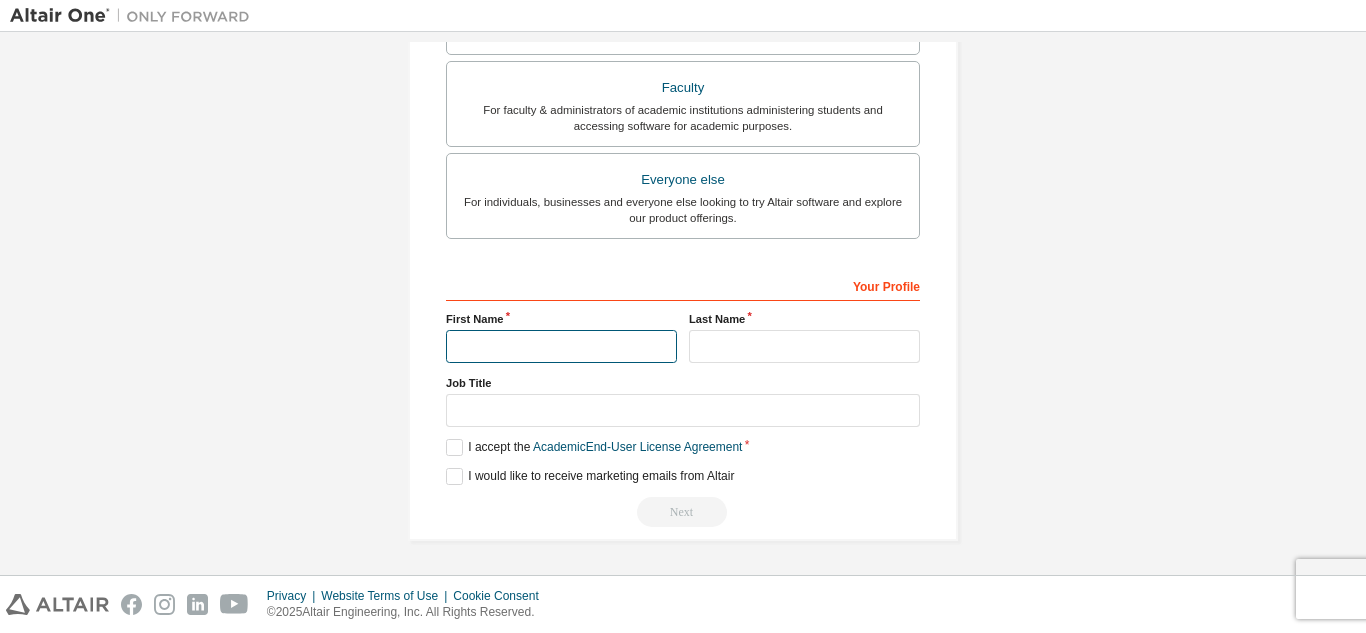 click at bounding box center [561, 346] 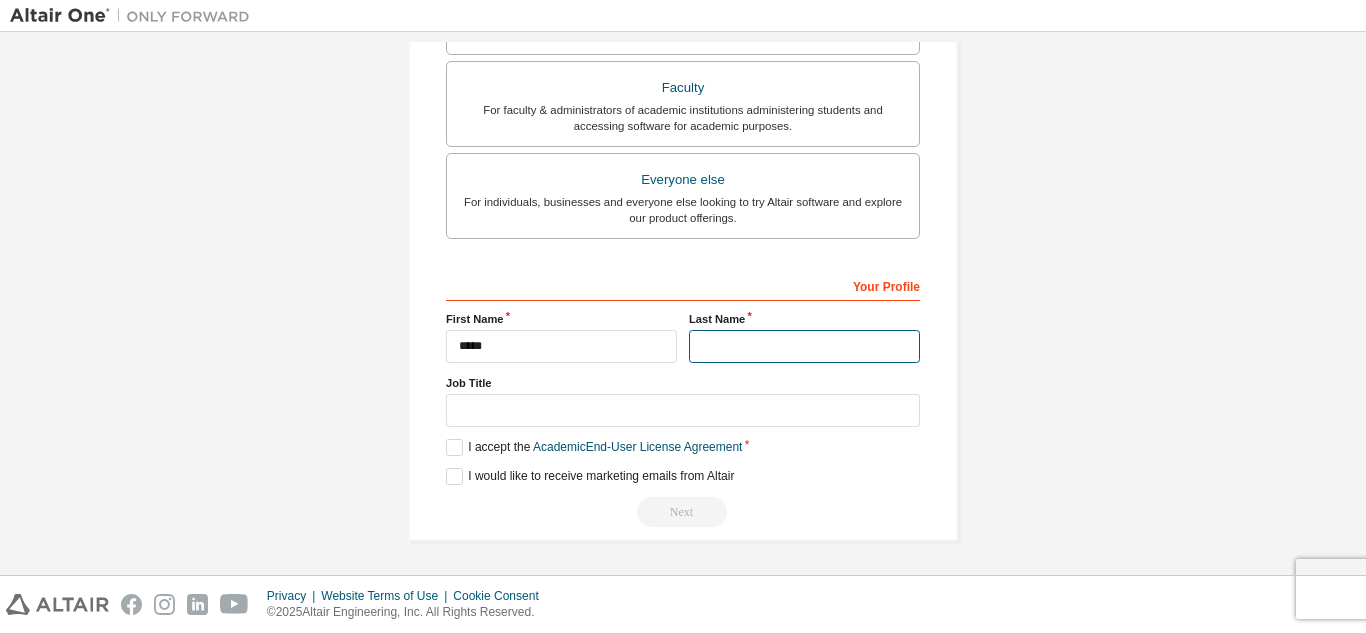 click at bounding box center (804, 346) 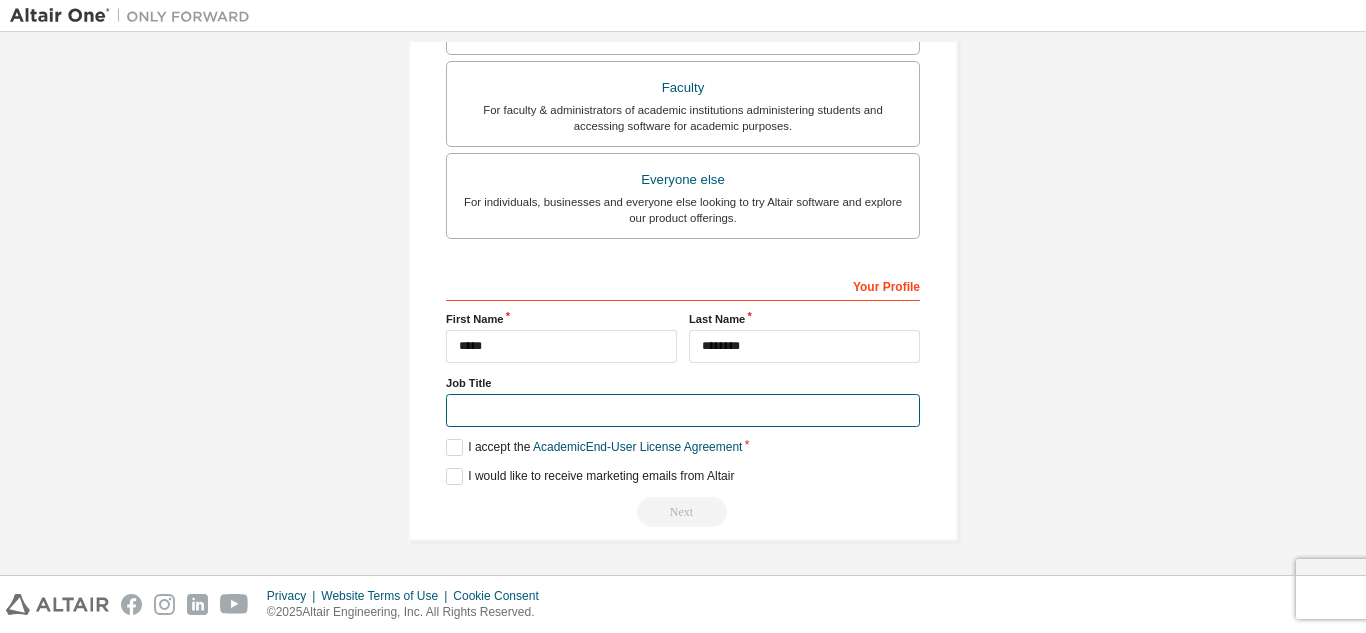 click at bounding box center [683, 410] 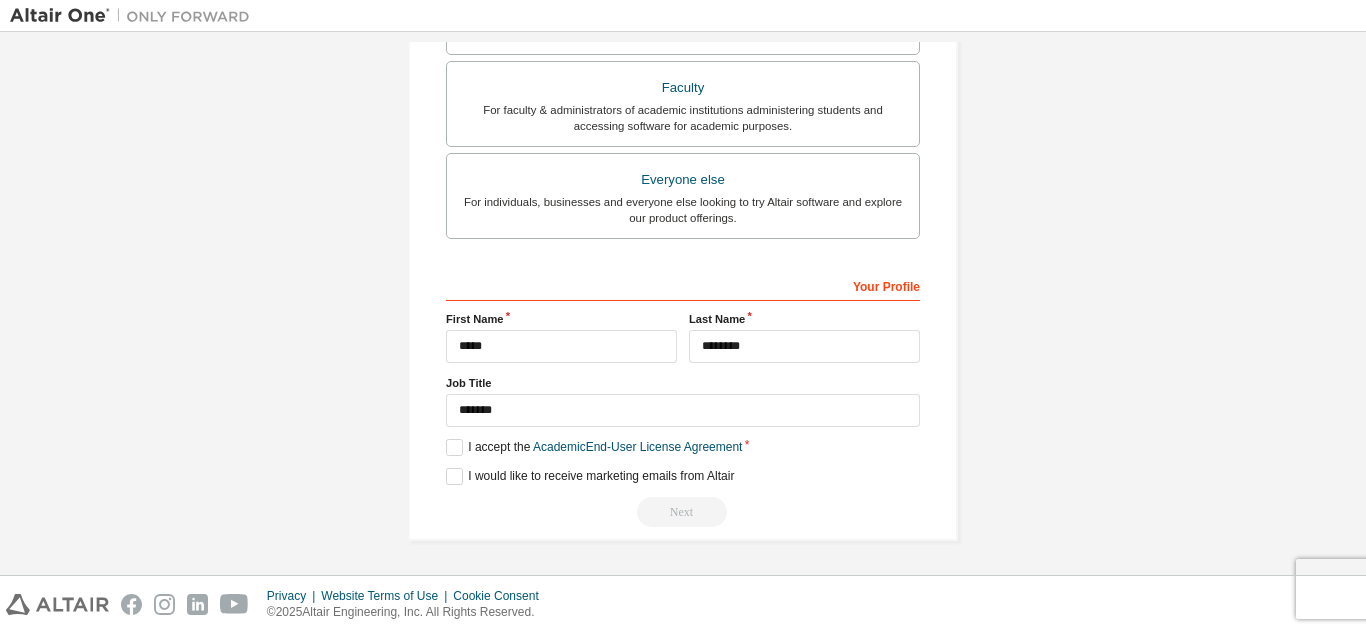 click on "Your Profile [FIRST] [LAST] Job Title ******* Please provide [STATE]/Province to help us route sales and support resources to you more efficiently. I accept the Academic End-User License Agreement I would like to receive marketing emails from Altair Next" at bounding box center (683, 398) 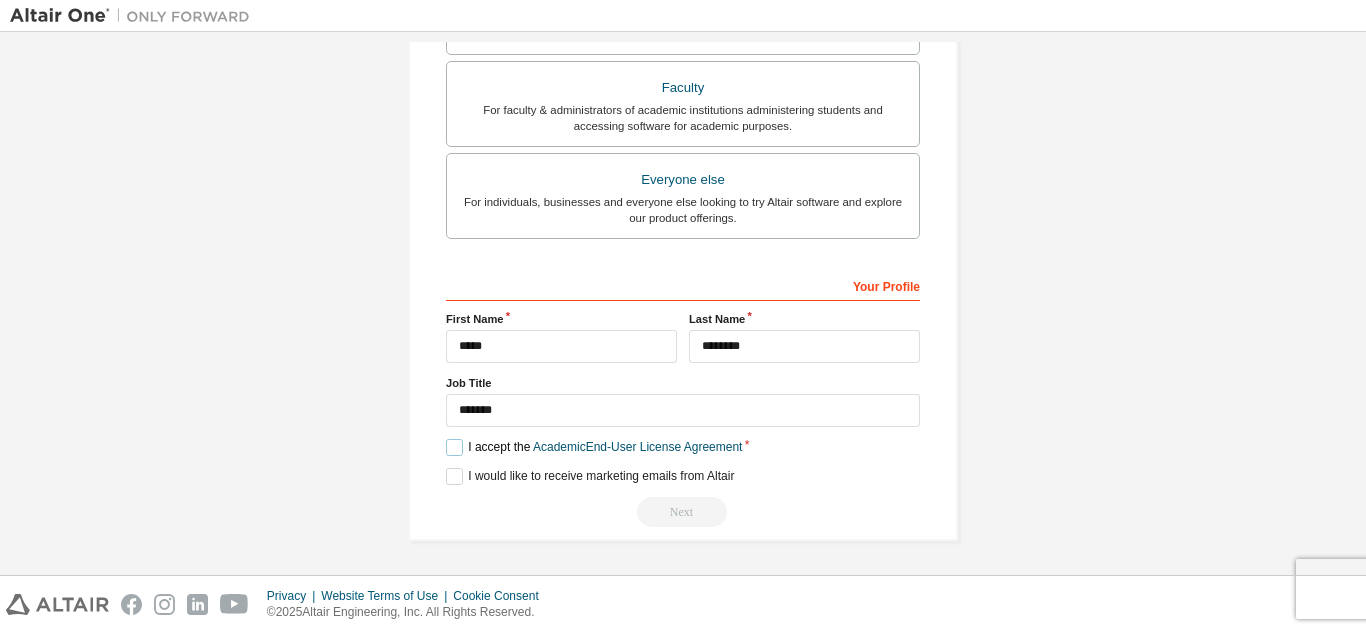 click on "I accept the   Academic   End-User License Agreement" at bounding box center (594, 447) 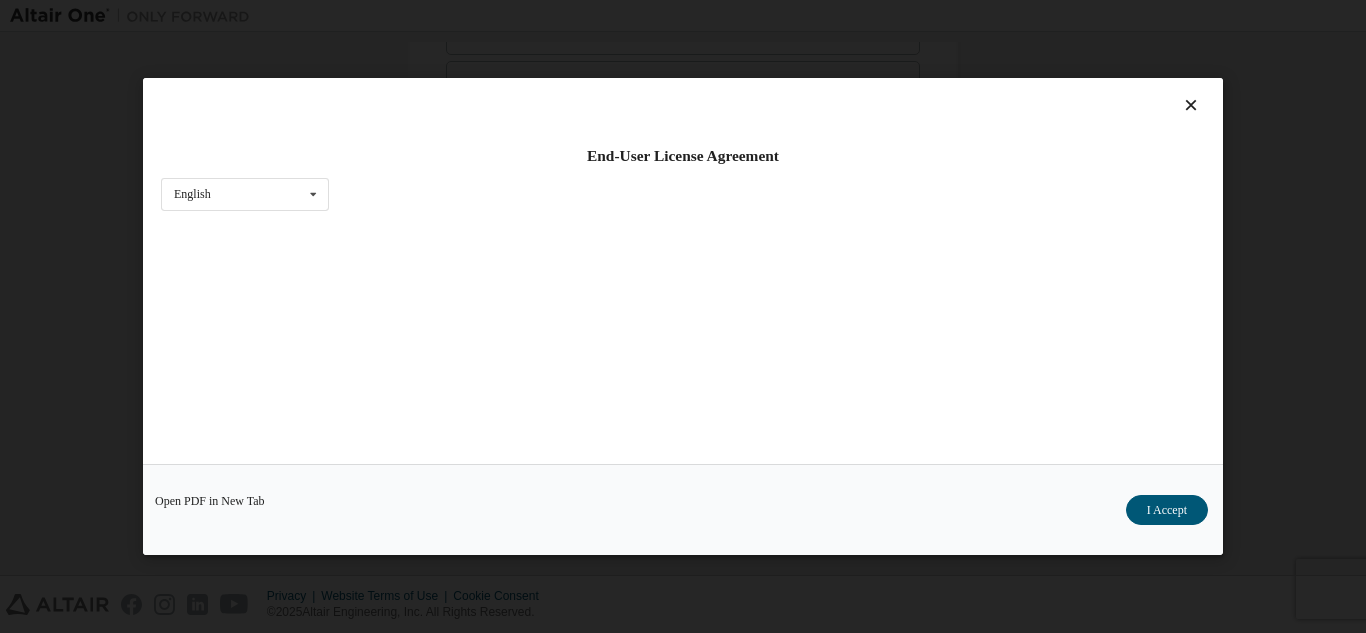 drag, startPoint x: 1145, startPoint y: 514, endPoint x: 1072, endPoint y: 511, distance: 73.061615 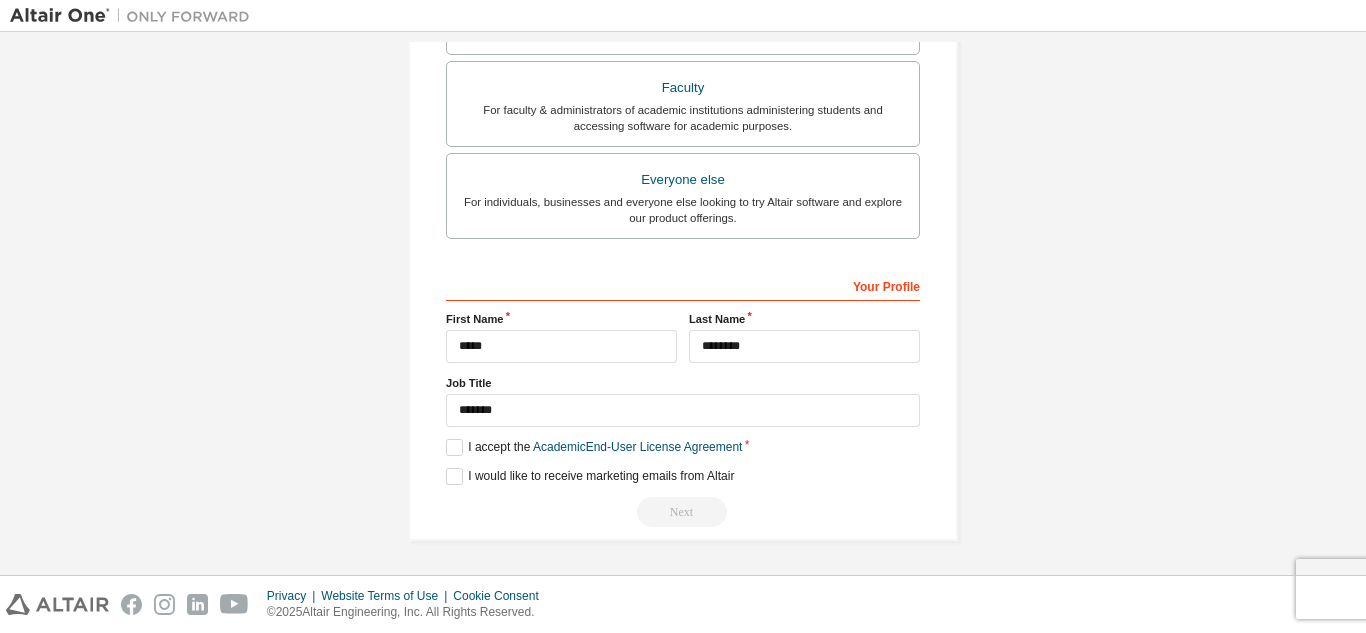 drag, startPoint x: 558, startPoint y: 458, endPoint x: 551, endPoint y: 467, distance: 11.401754 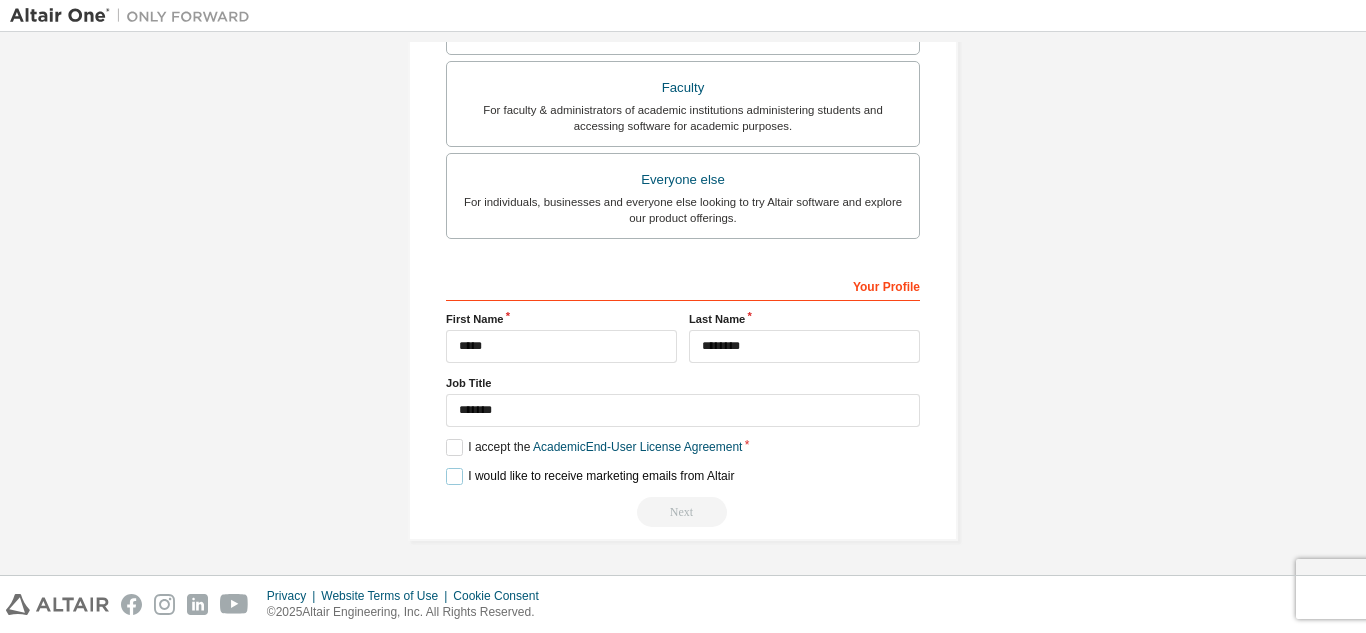 click on "I would like to receive marketing emails from Altair" at bounding box center [590, 476] 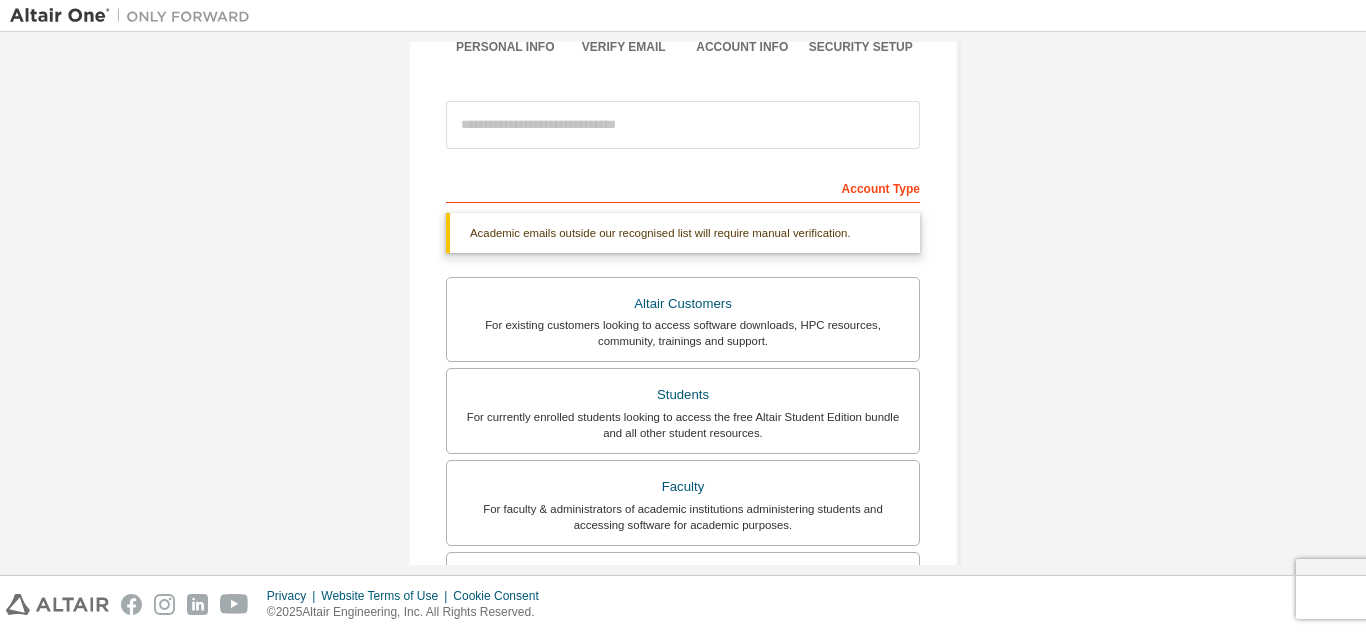 scroll, scrollTop: 88, scrollLeft: 0, axis: vertical 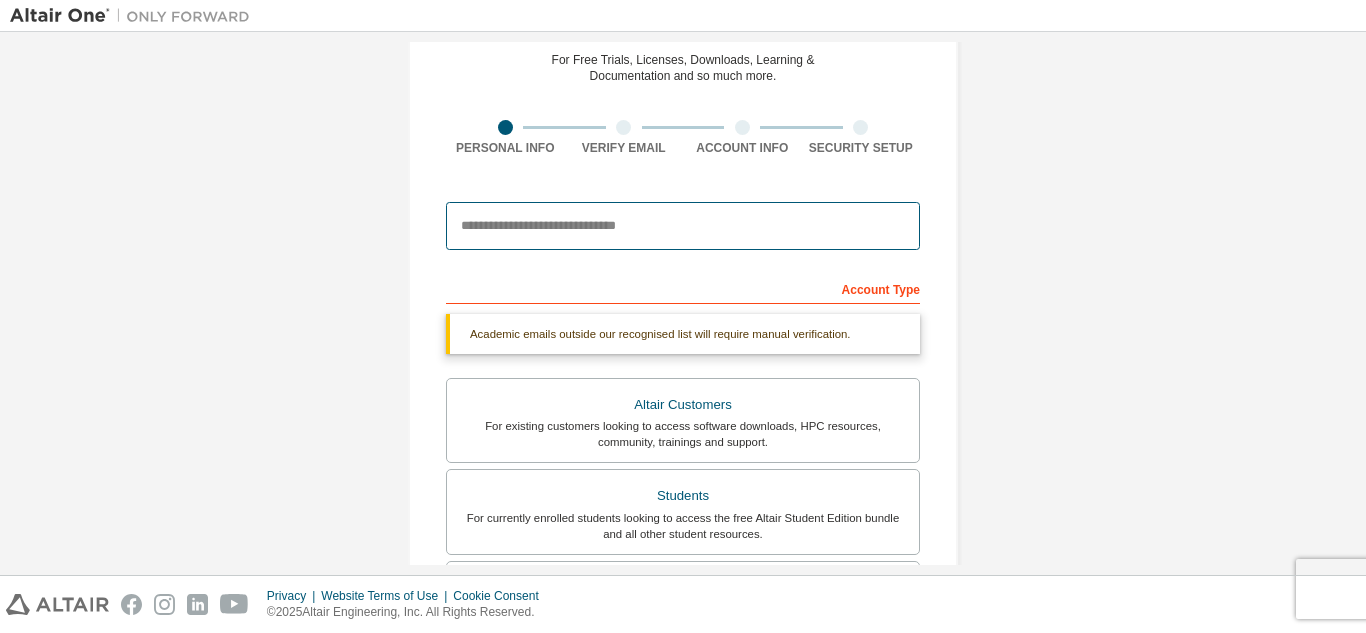 click at bounding box center [683, 226] 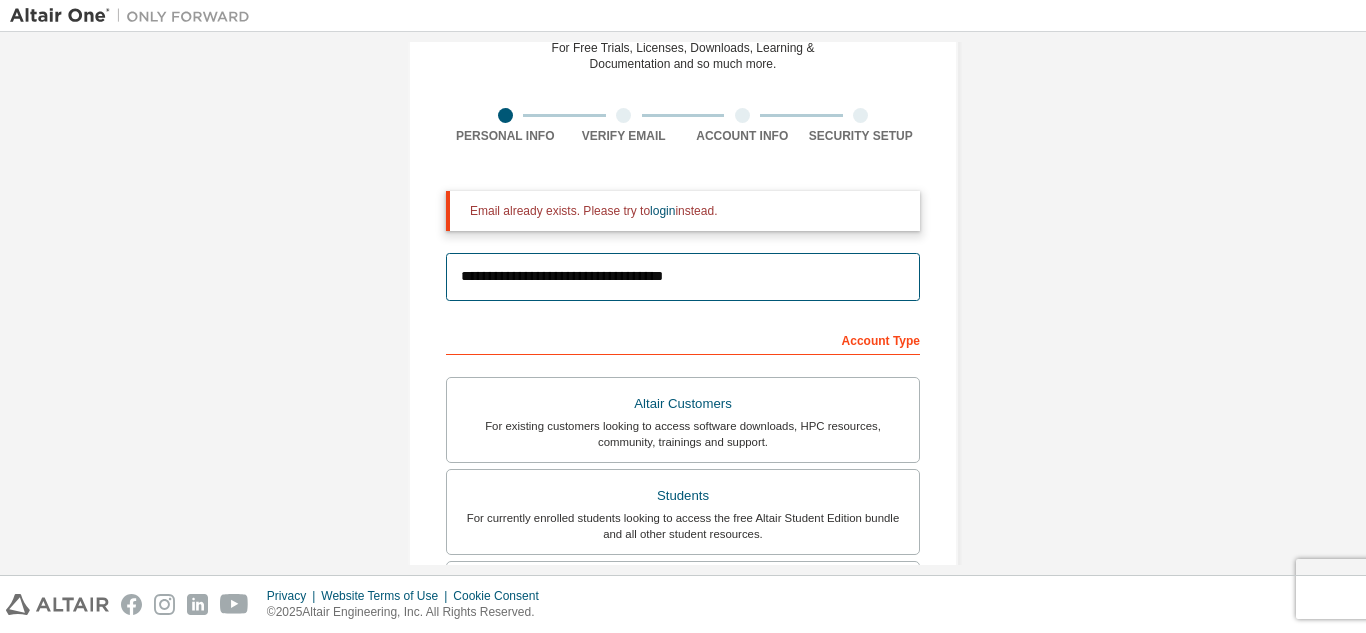 scroll, scrollTop: 0, scrollLeft: 0, axis: both 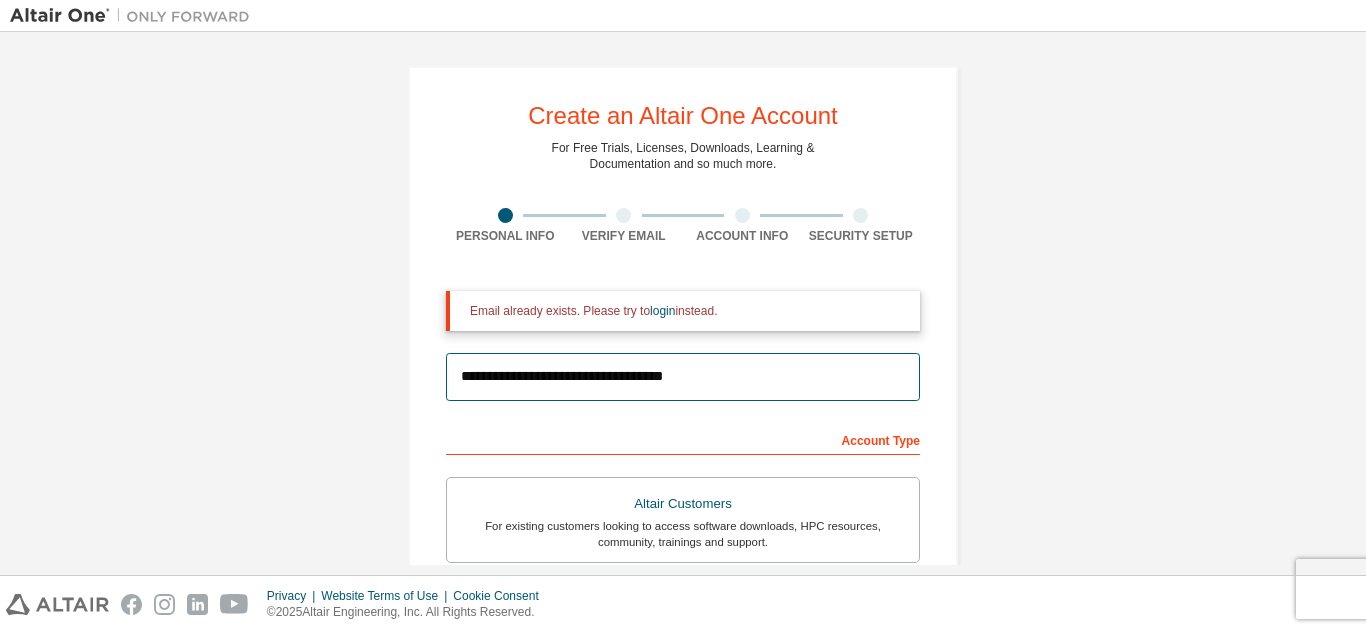 click on "**********" at bounding box center [683, 377] 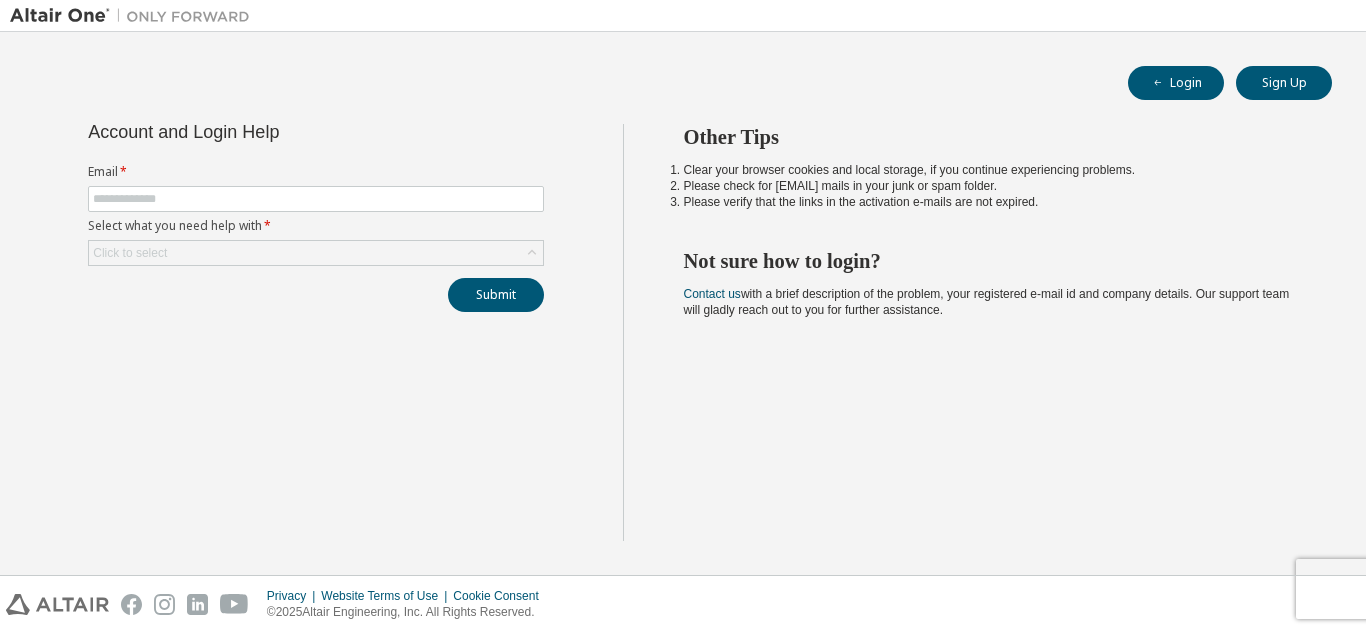 scroll, scrollTop: 0, scrollLeft: 0, axis: both 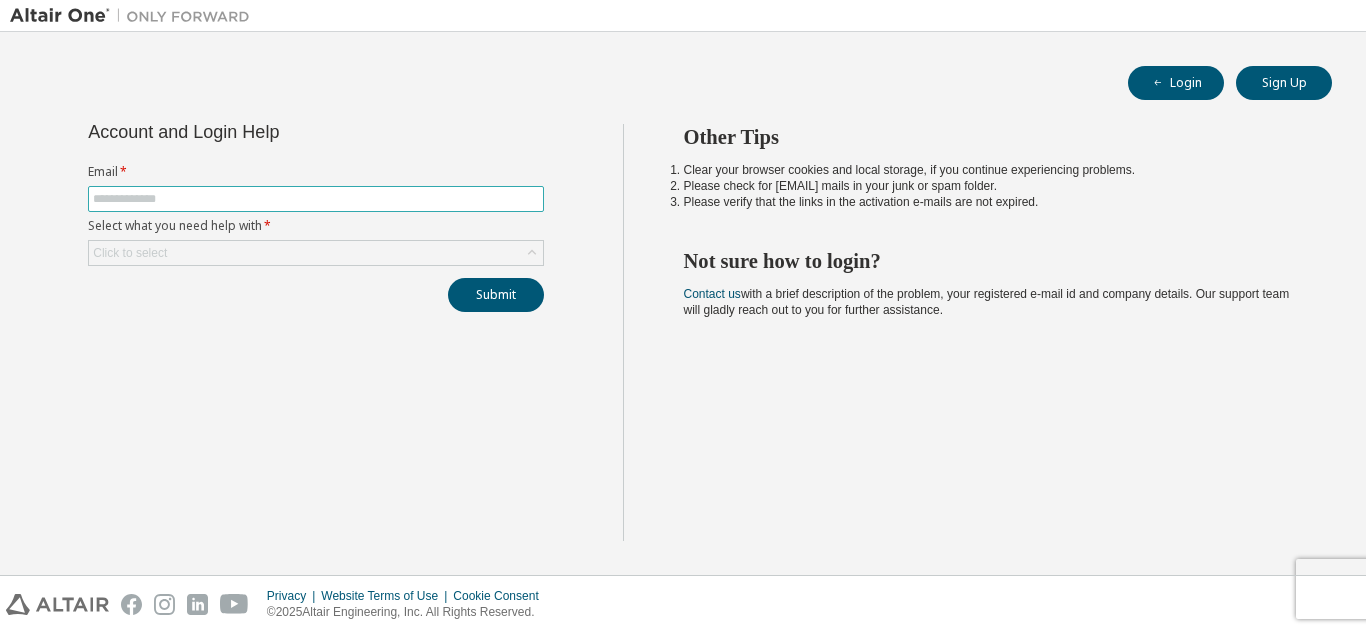 click at bounding box center [316, 199] 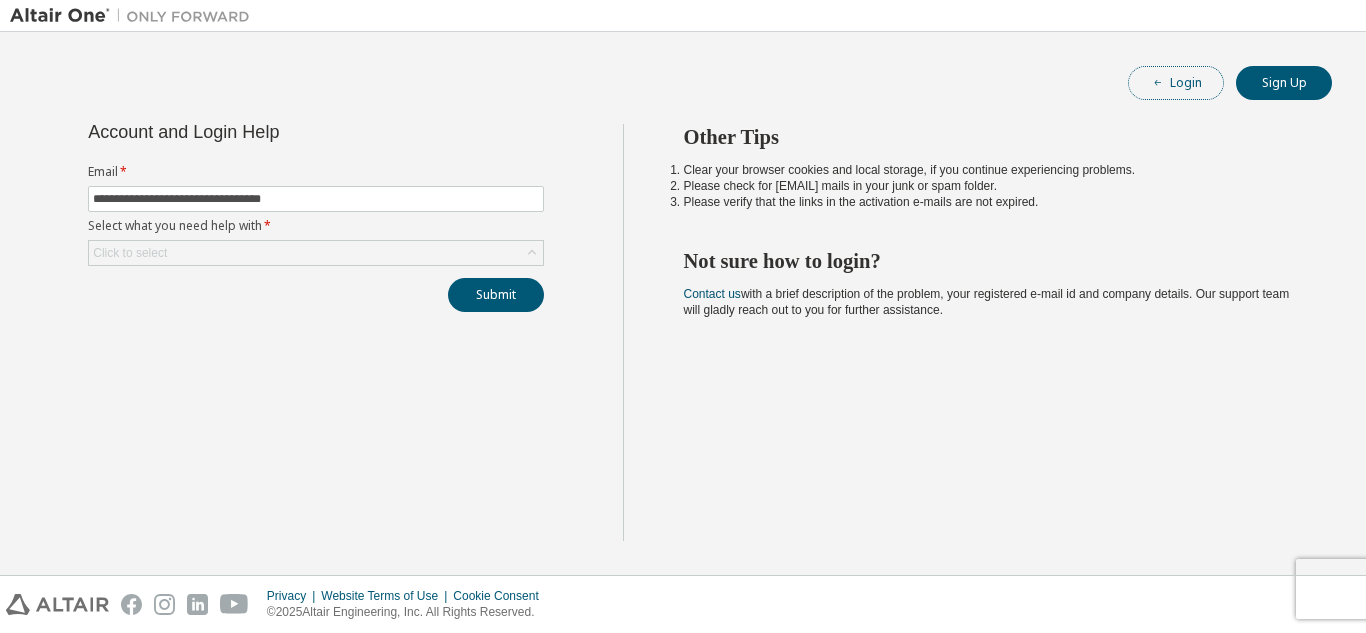 click on "Login" at bounding box center [1176, 83] 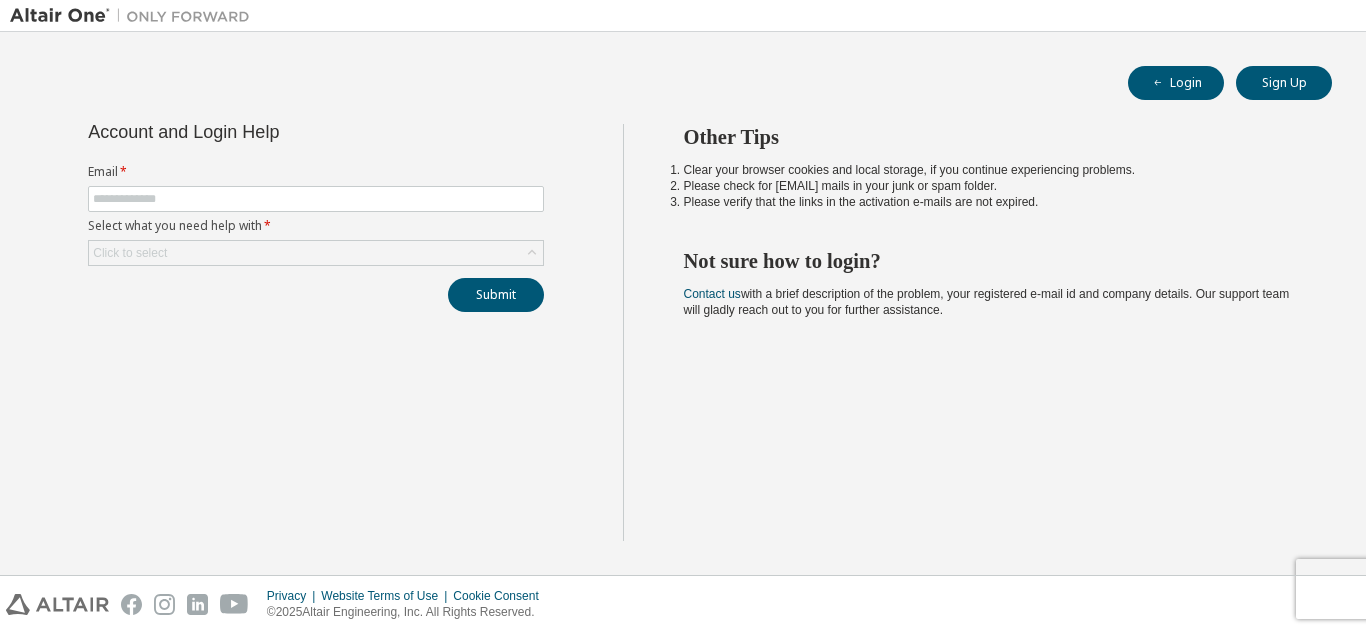 scroll, scrollTop: 0, scrollLeft: 0, axis: both 